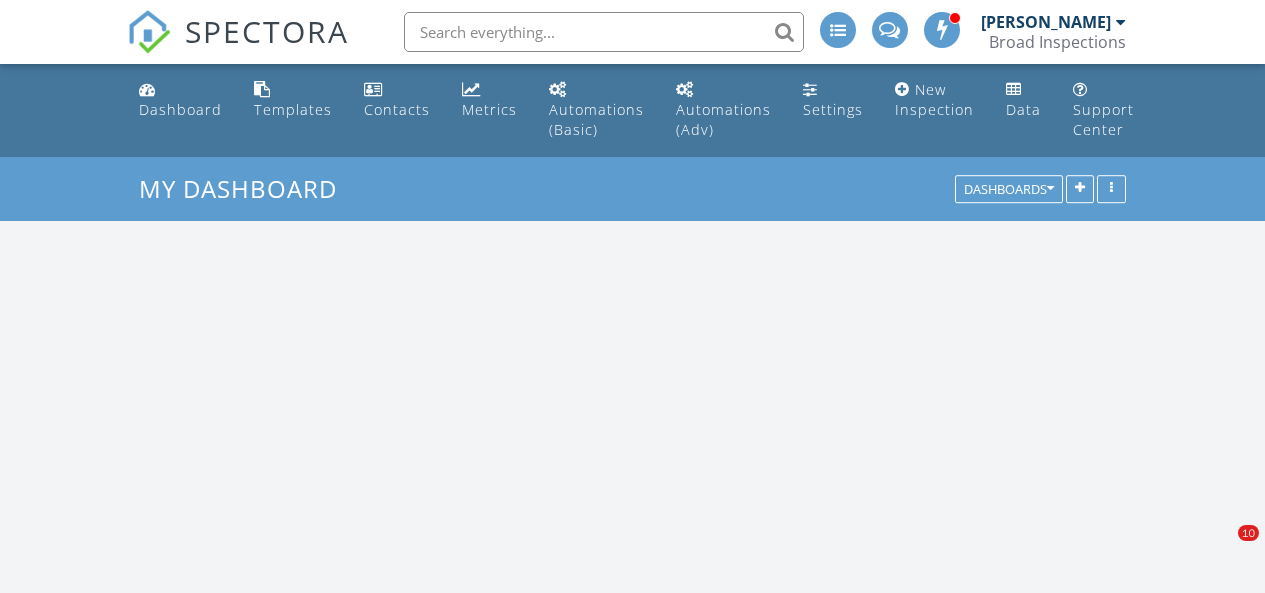 scroll, scrollTop: 0, scrollLeft: 0, axis: both 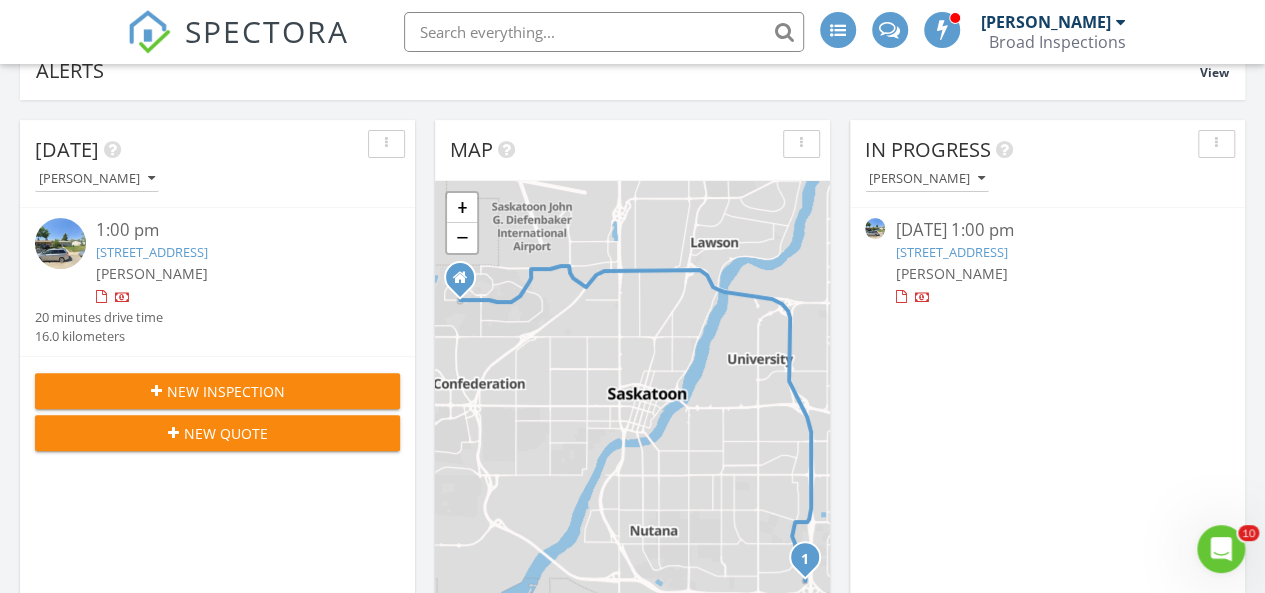 click on "2306 Easthill, Saskatoon, SK S7J 3E1" at bounding box center [951, 252] 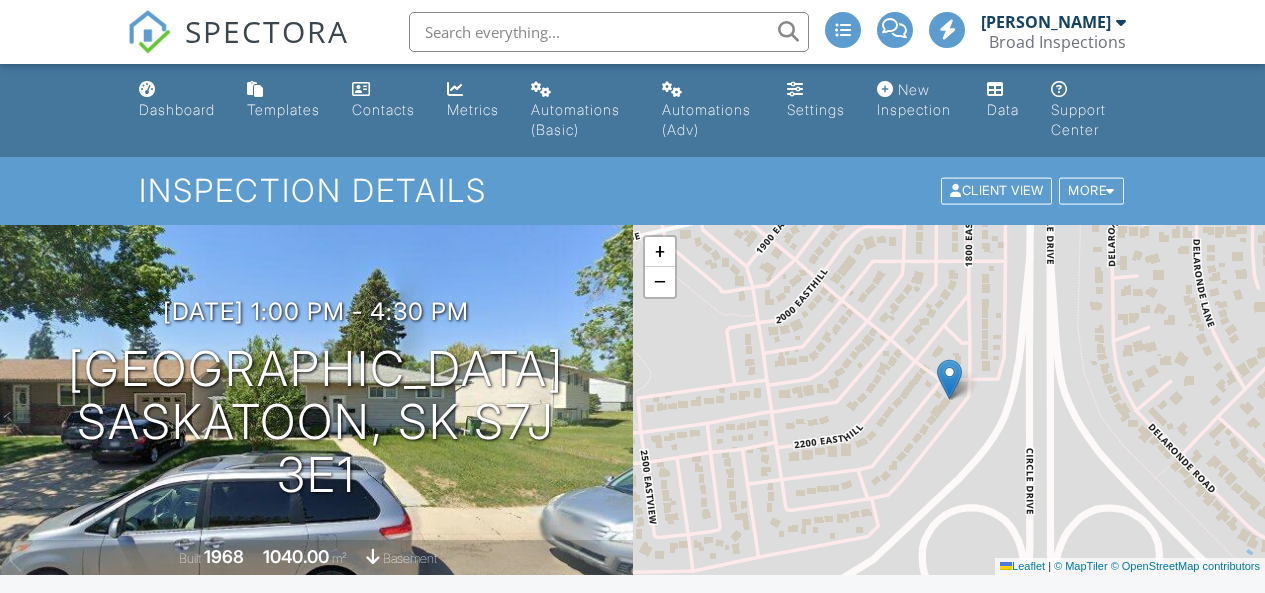 scroll, scrollTop: 0, scrollLeft: 0, axis: both 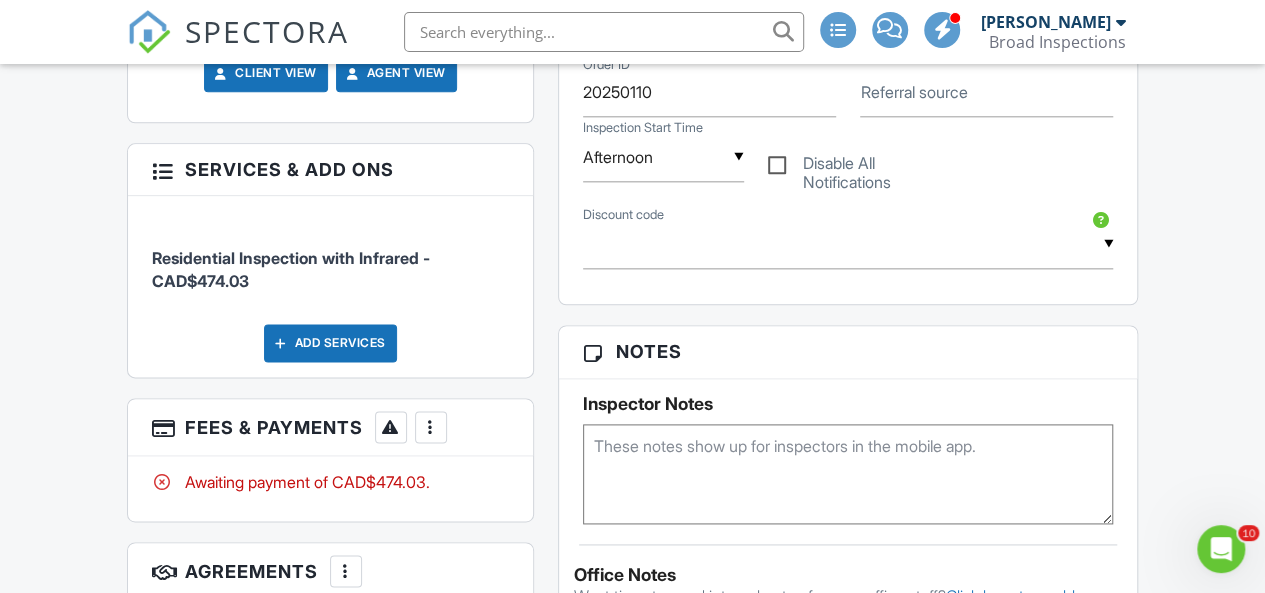 click on "More" at bounding box center [431, 427] 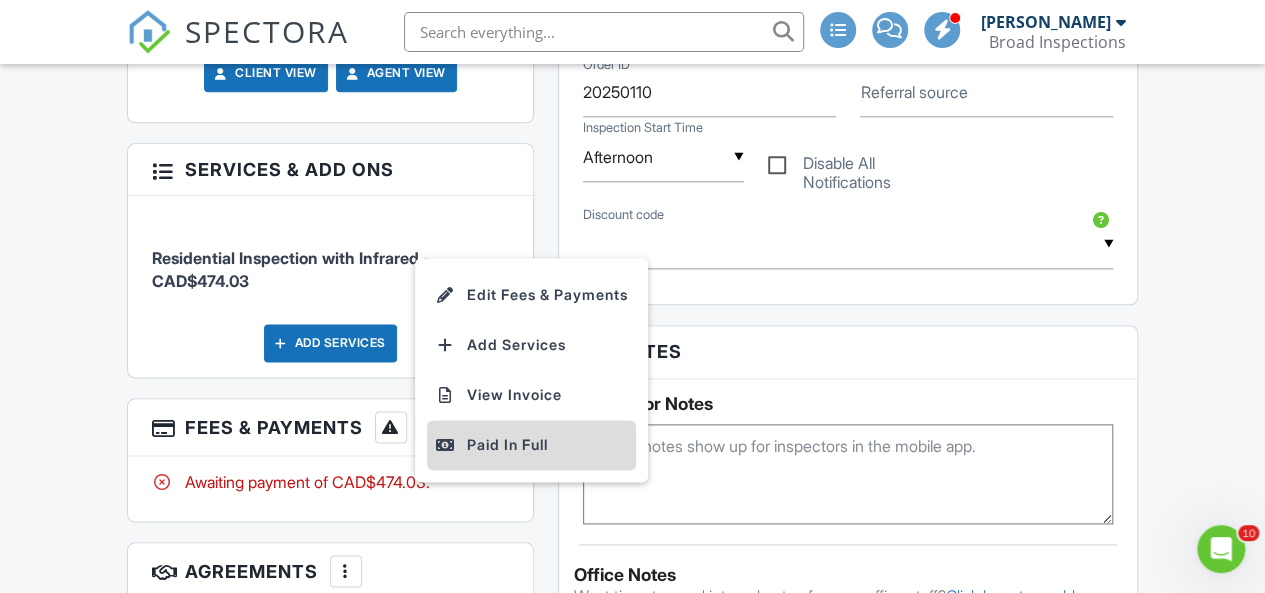 click on "Paid In Full" at bounding box center [531, 445] 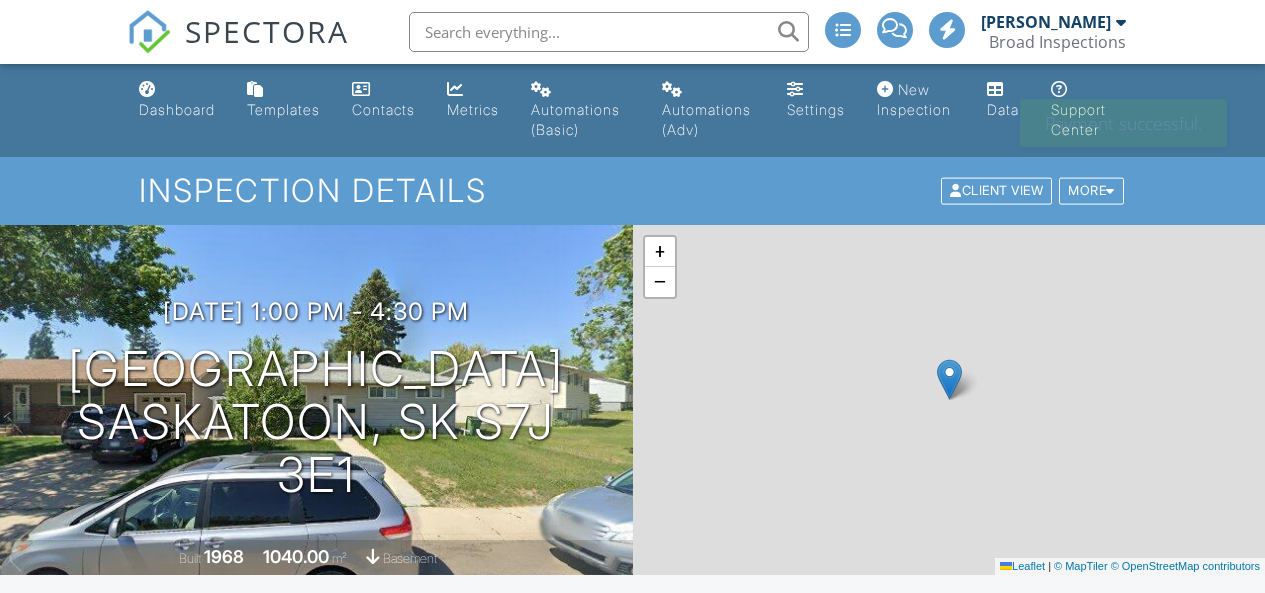 scroll, scrollTop: 0, scrollLeft: 0, axis: both 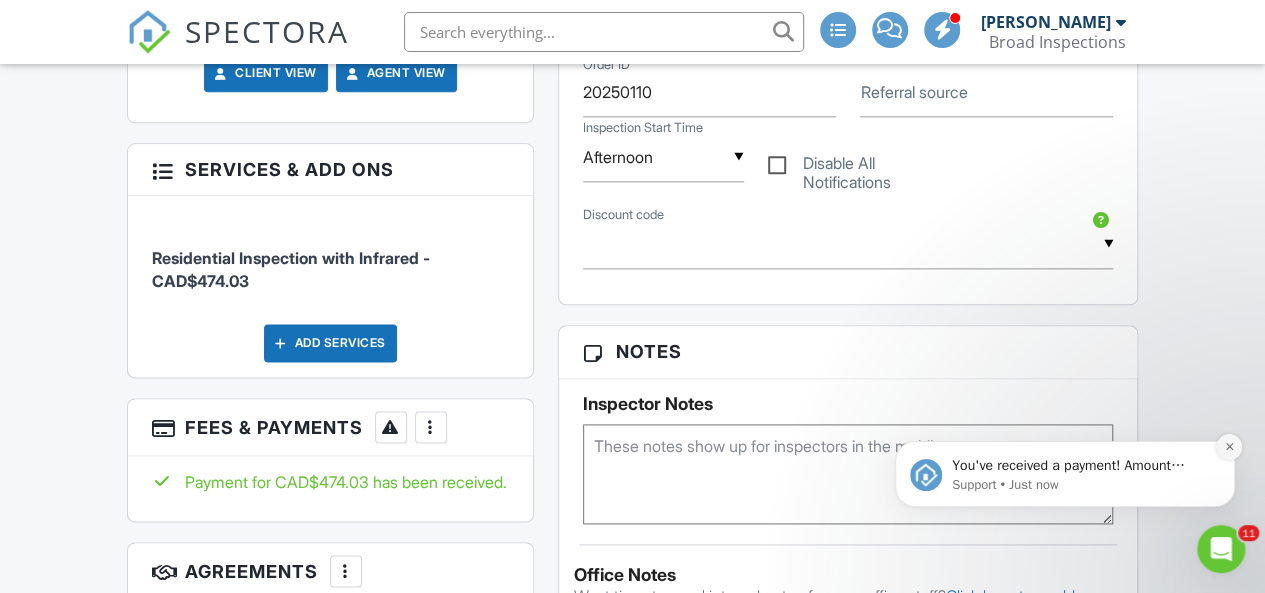 click at bounding box center [1229, 447] 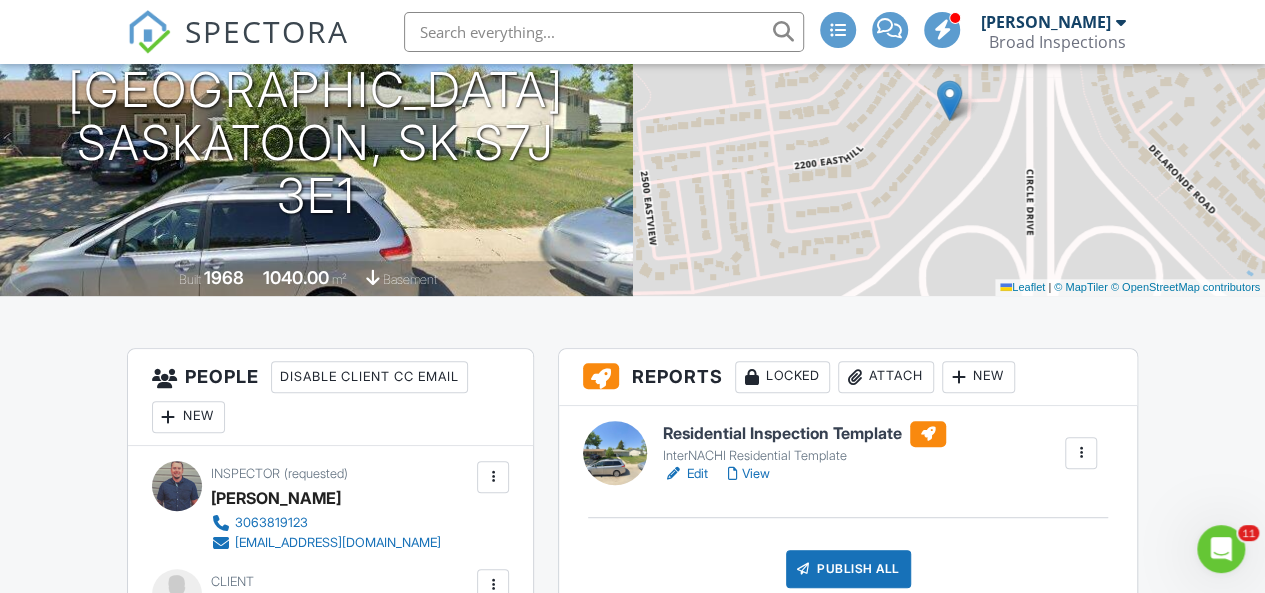 scroll, scrollTop: 300, scrollLeft: 0, axis: vertical 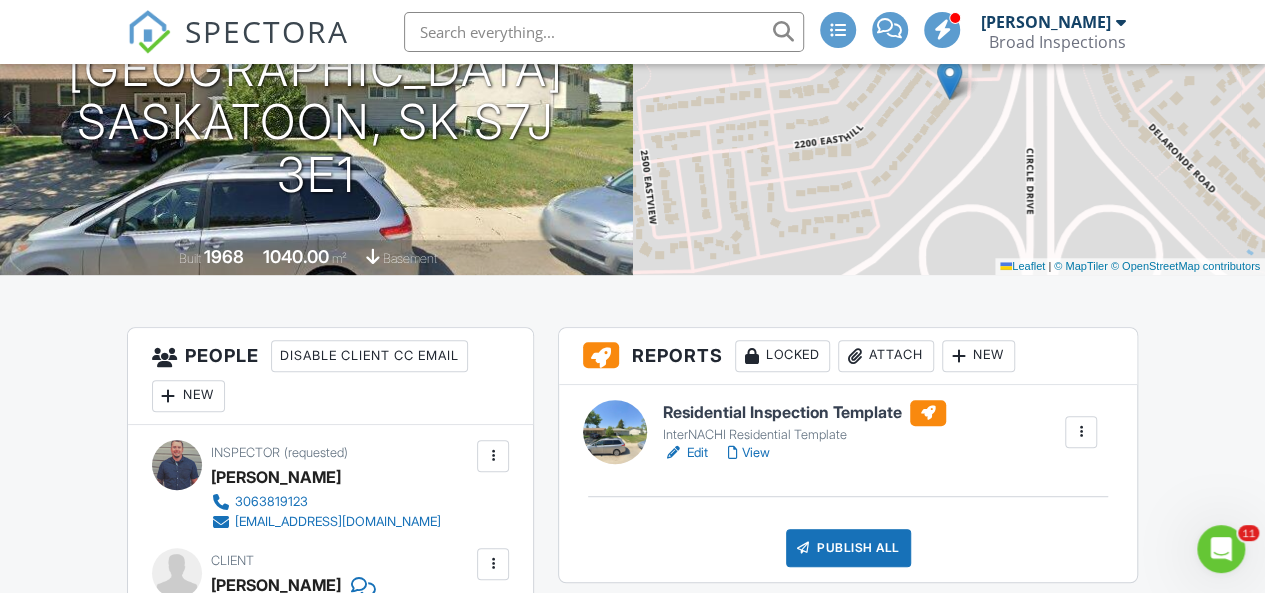 click on "Edit" at bounding box center (685, 453) 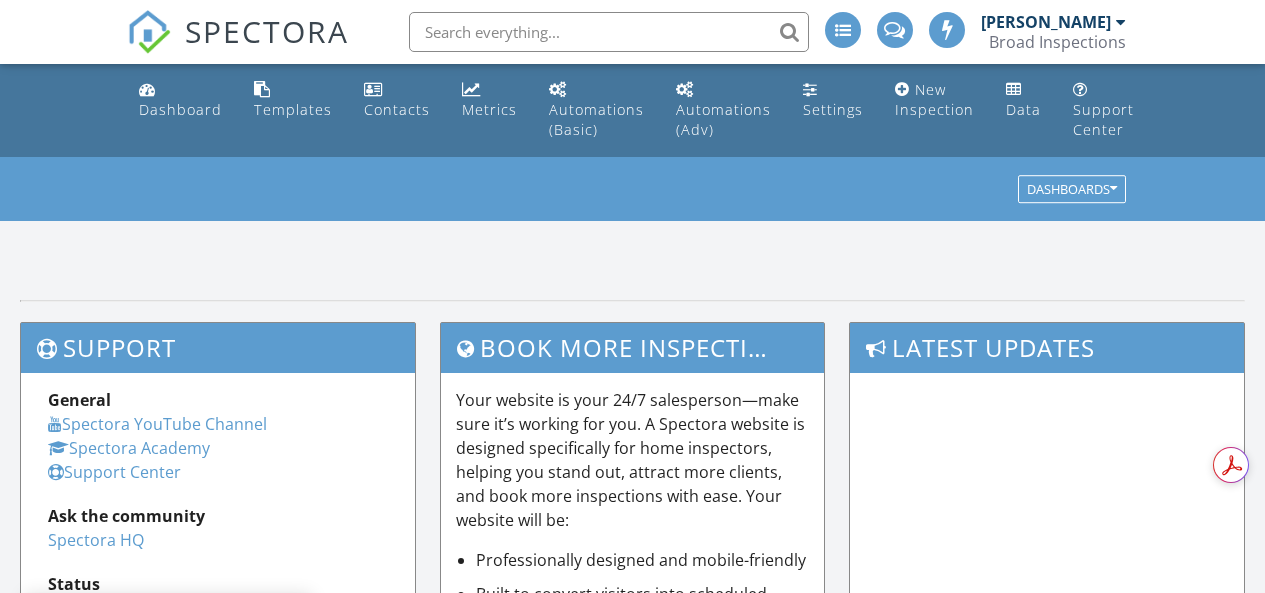 scroll, scrollTop: 0, scrollLeft: 0, axis: both 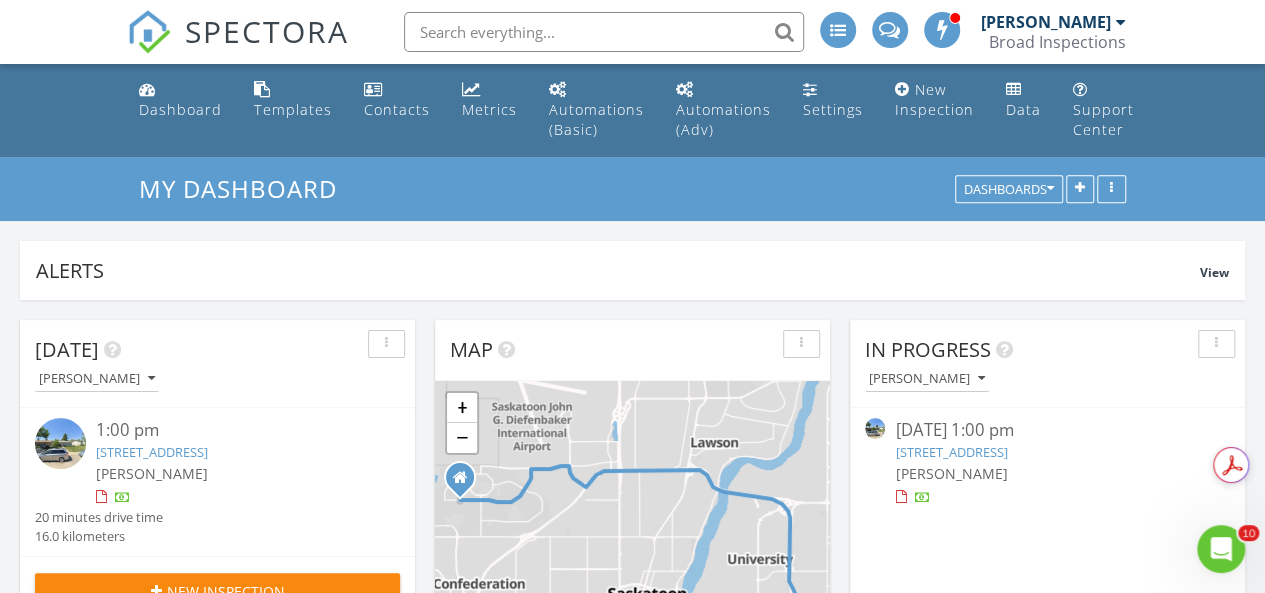 click on "2306 Easthill, Saskatoon, SK S7J 3E1" at bounding box center [1047, 452] 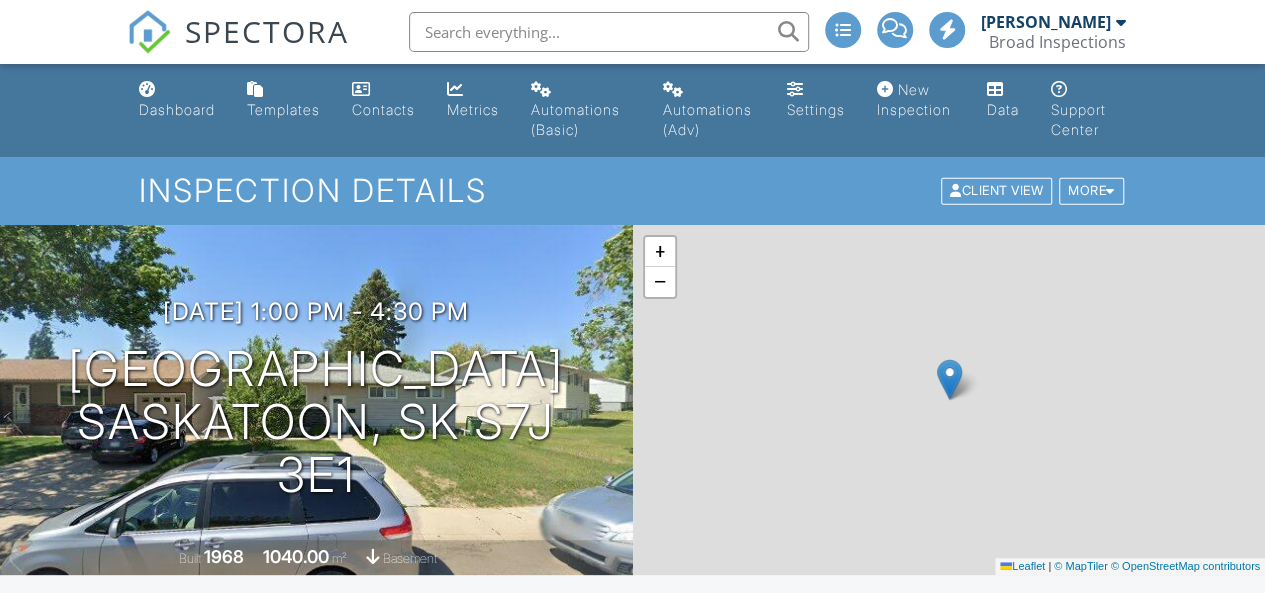 scroll, scrollTop: 500, scrollLeft: 0, axis: vertical 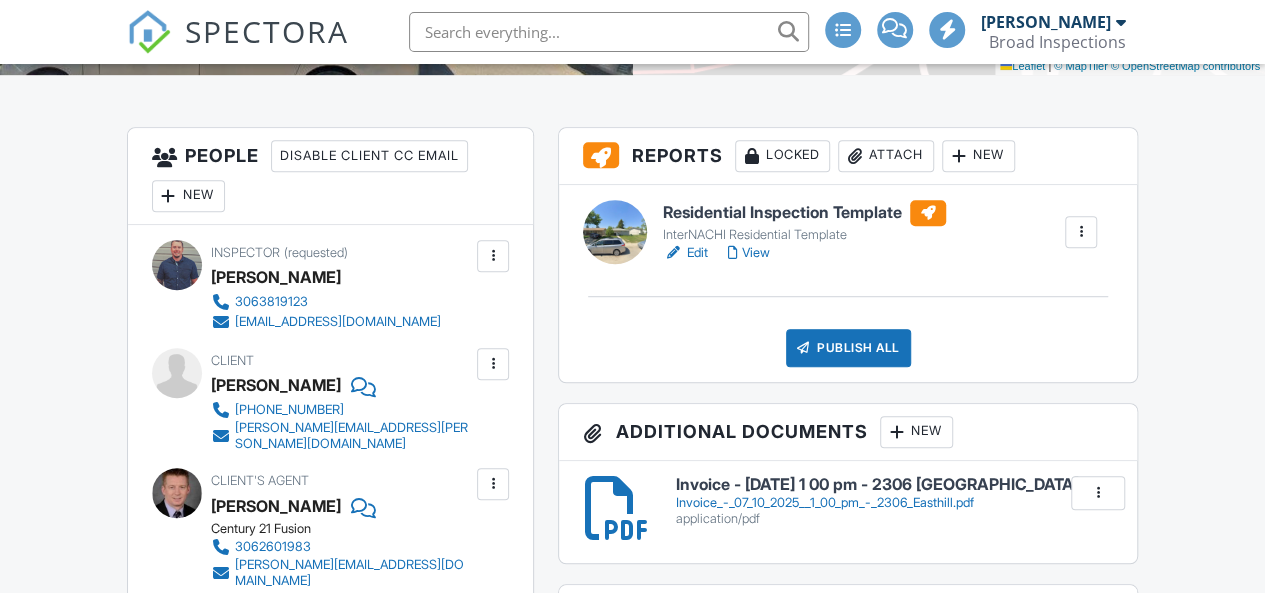 click on "Edit" at bounding box center [685, 253] 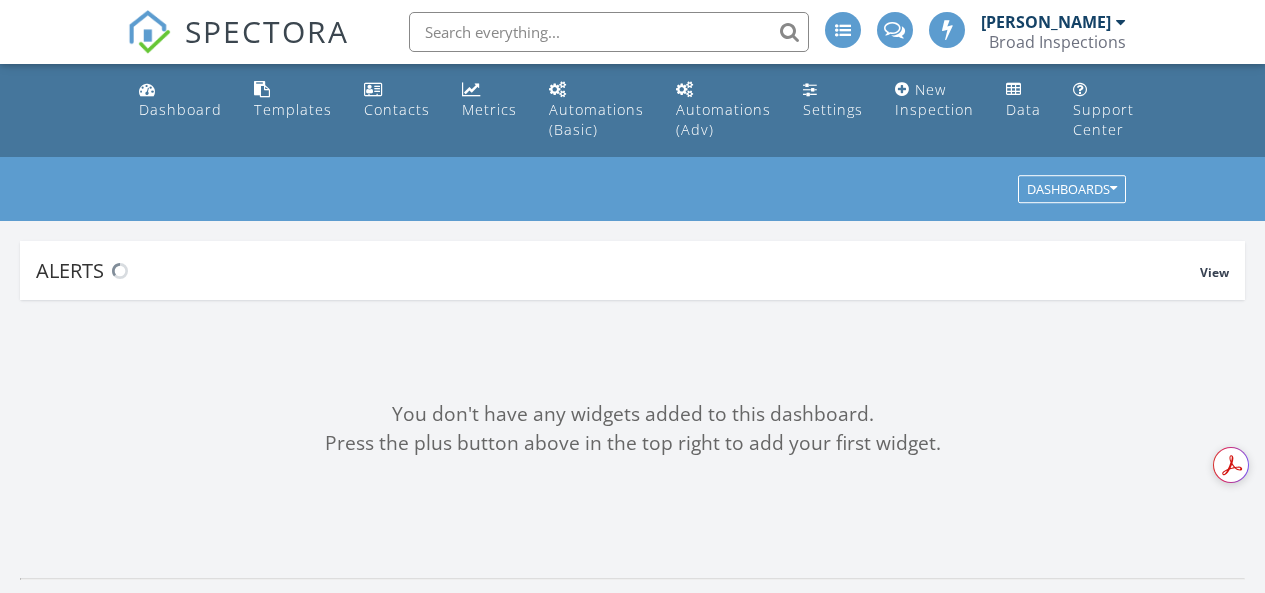 scroll, scrollTop: 0, scrollLeft: 0, axis: both 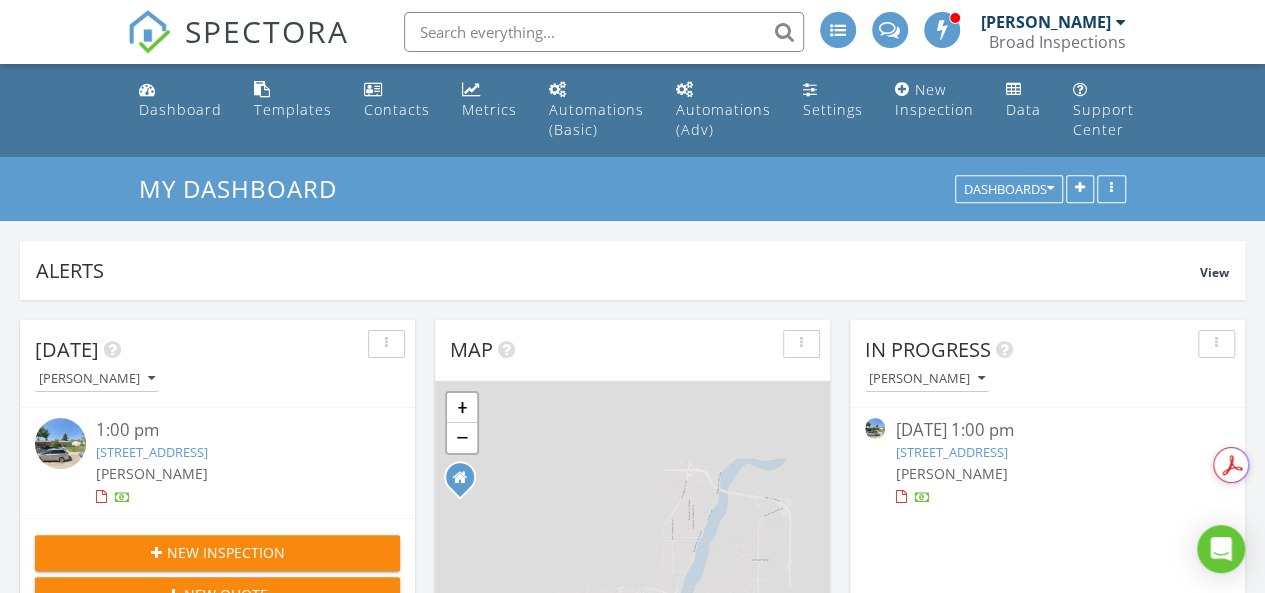 click on "[STREET_ADDRESS]" at bounding box center (951, 452) 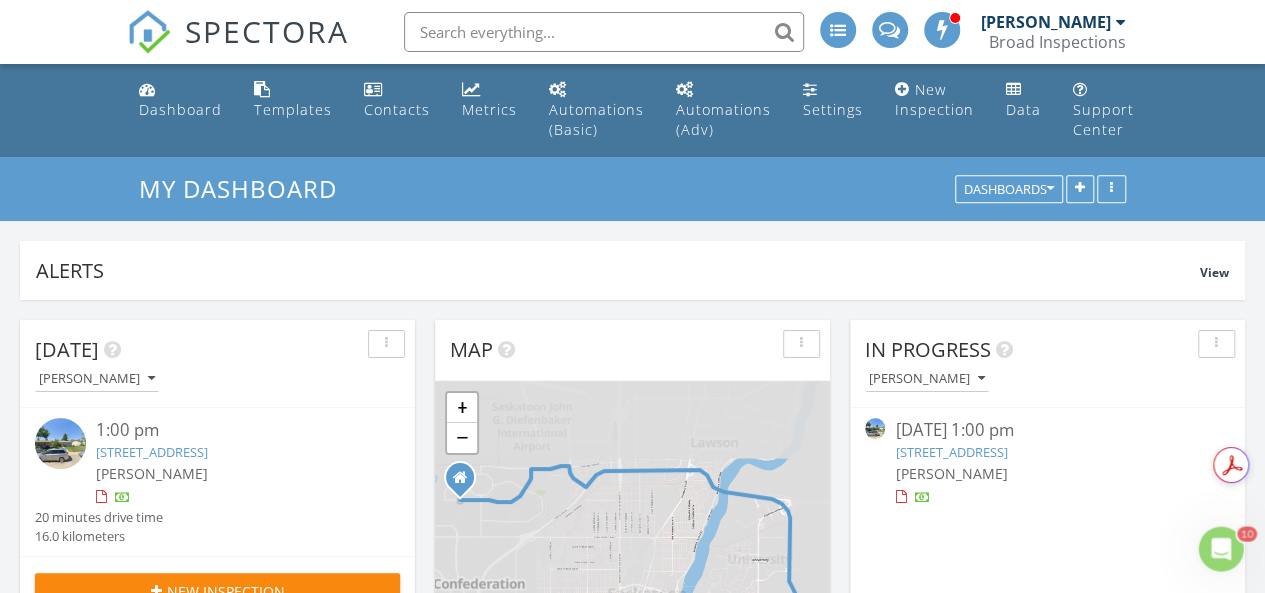 scroll, scrollTop: 0, scrollLeft: 0, axis: both 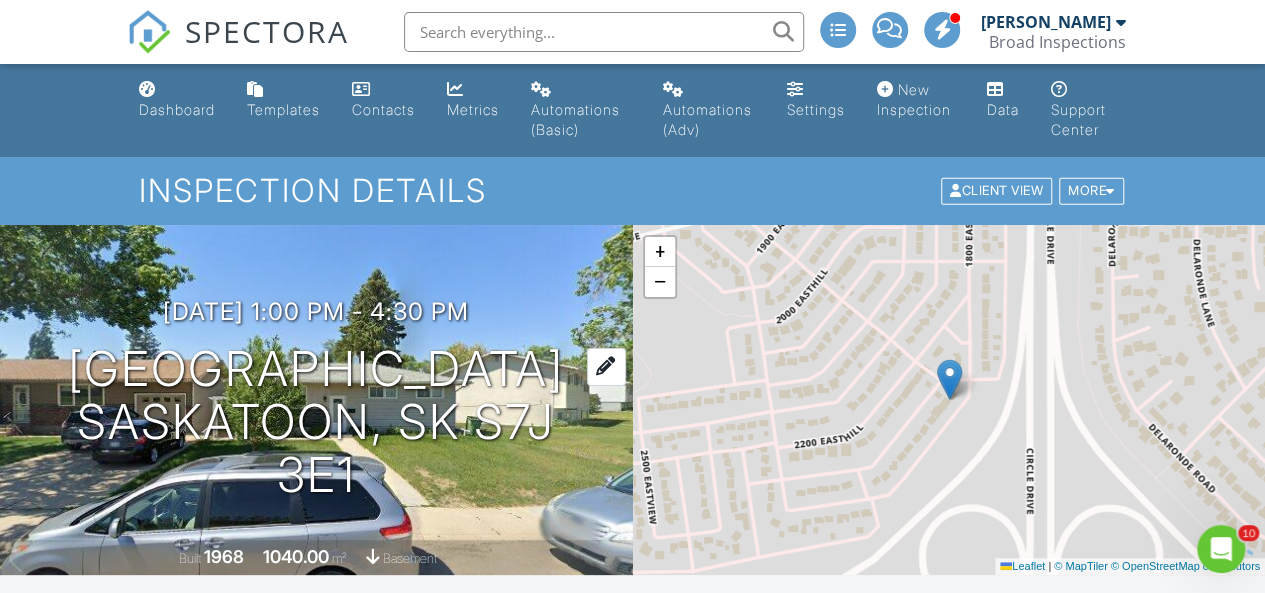click on "2306 Easthill
Saskatoon, SK S7J 3E1" at bounding box center (316, 422) 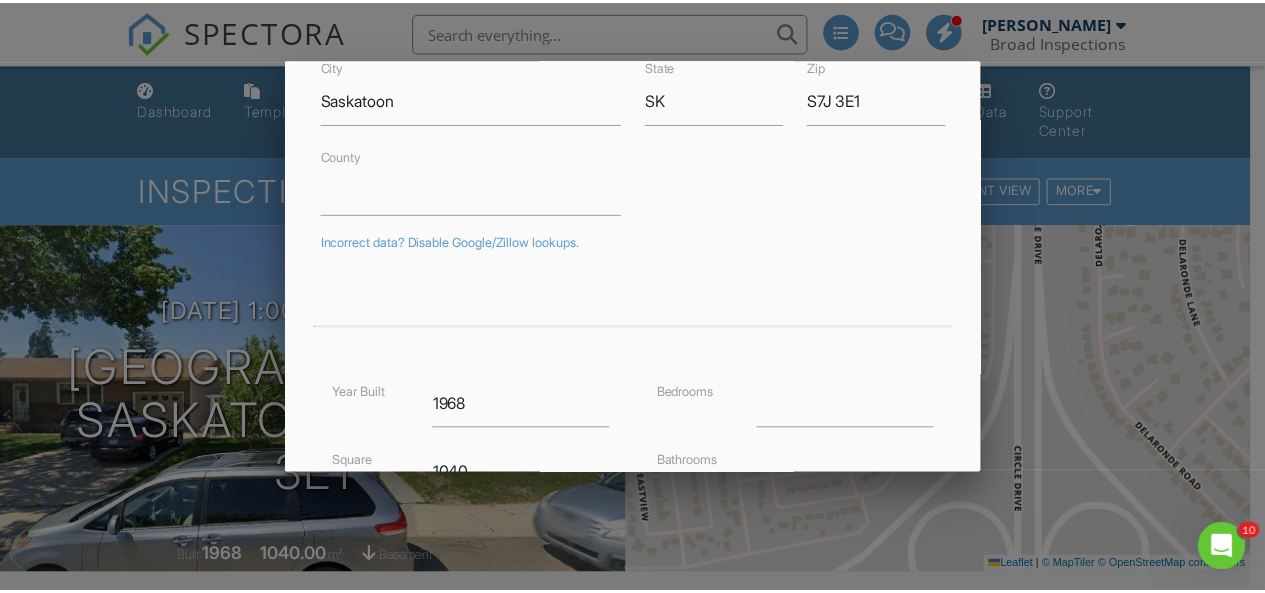 scroll, scrollTop: 580, scrollLeft: 0, axis: vertical 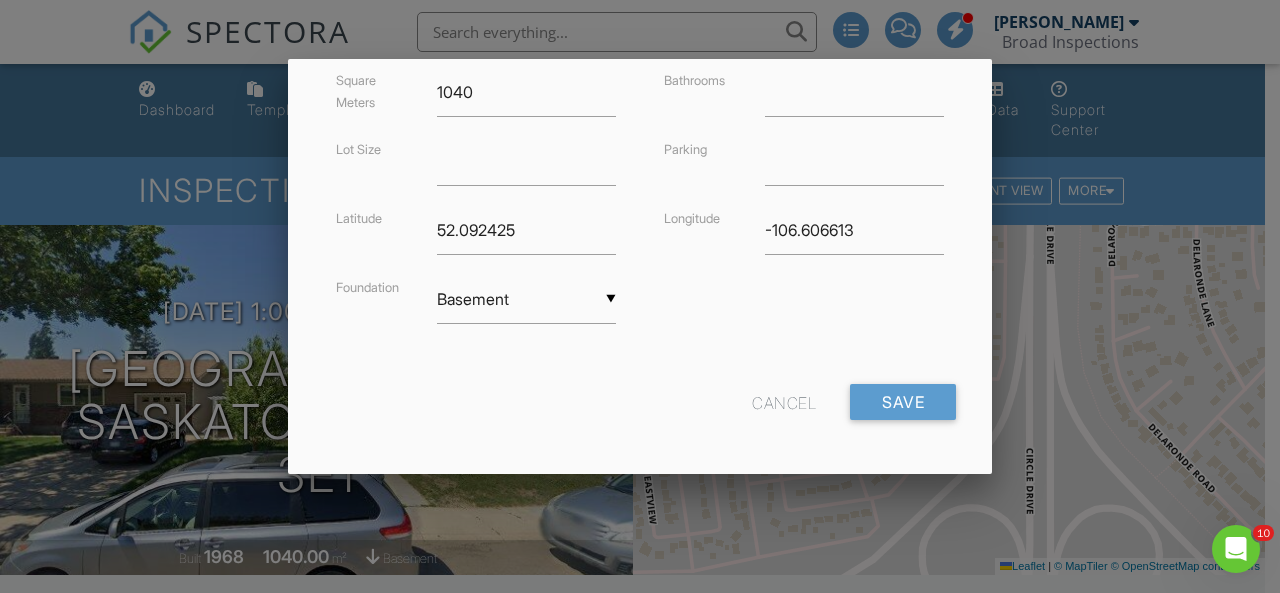 click on "Cancel" at bounding box center (784, 402) 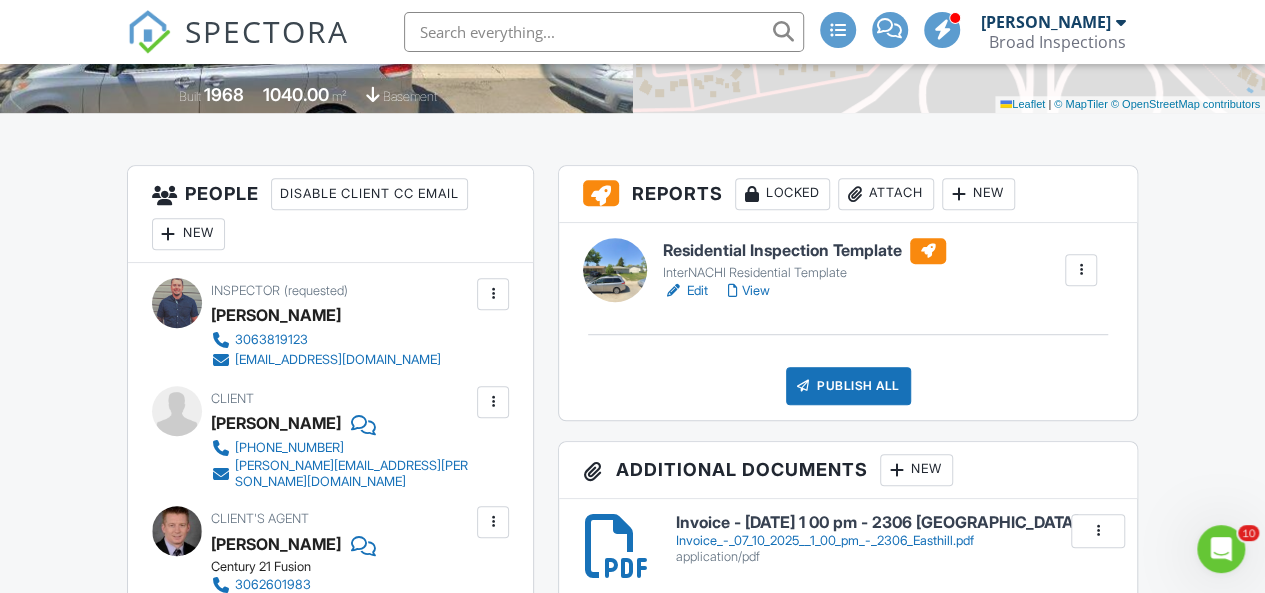 scroll, scrollTop: 500, scrollLeft: 0, axis: vertical 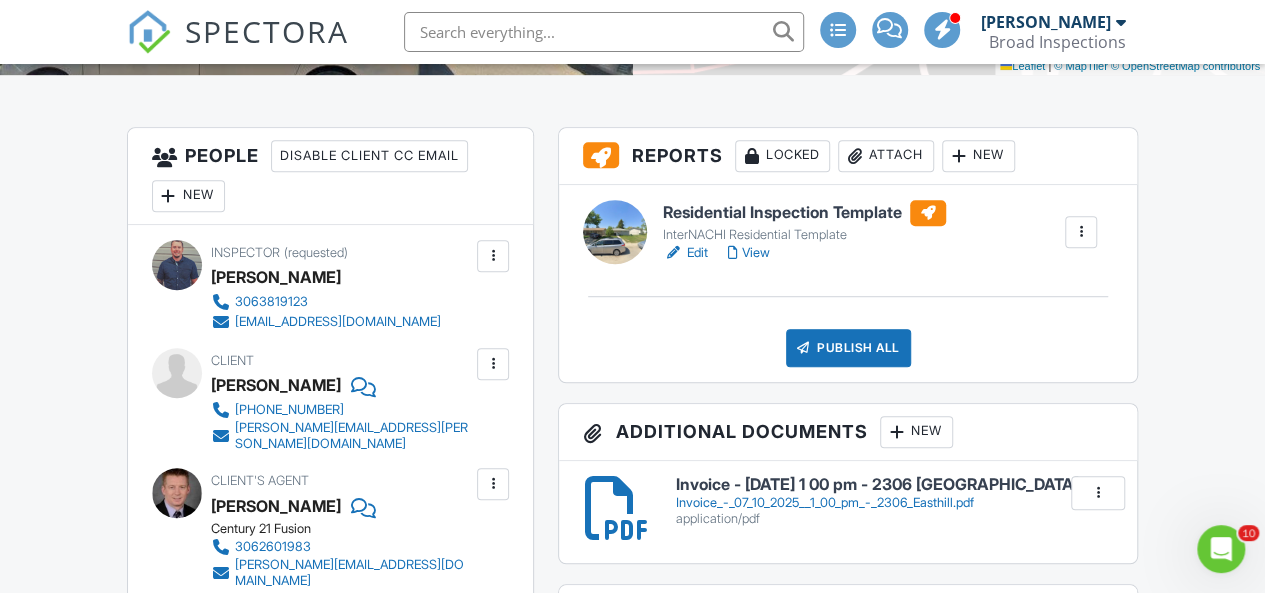 click on "Edit" at bounding box center [685, 253] 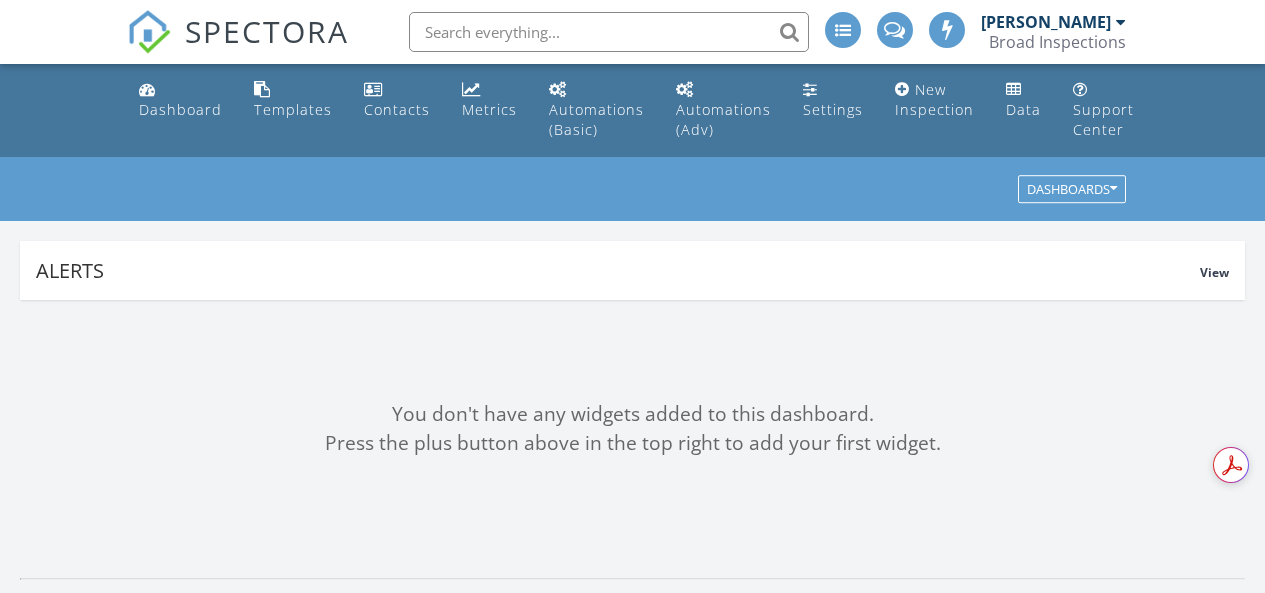 scroll, scrollTop: 0, scrollLeft: 0, axis: both 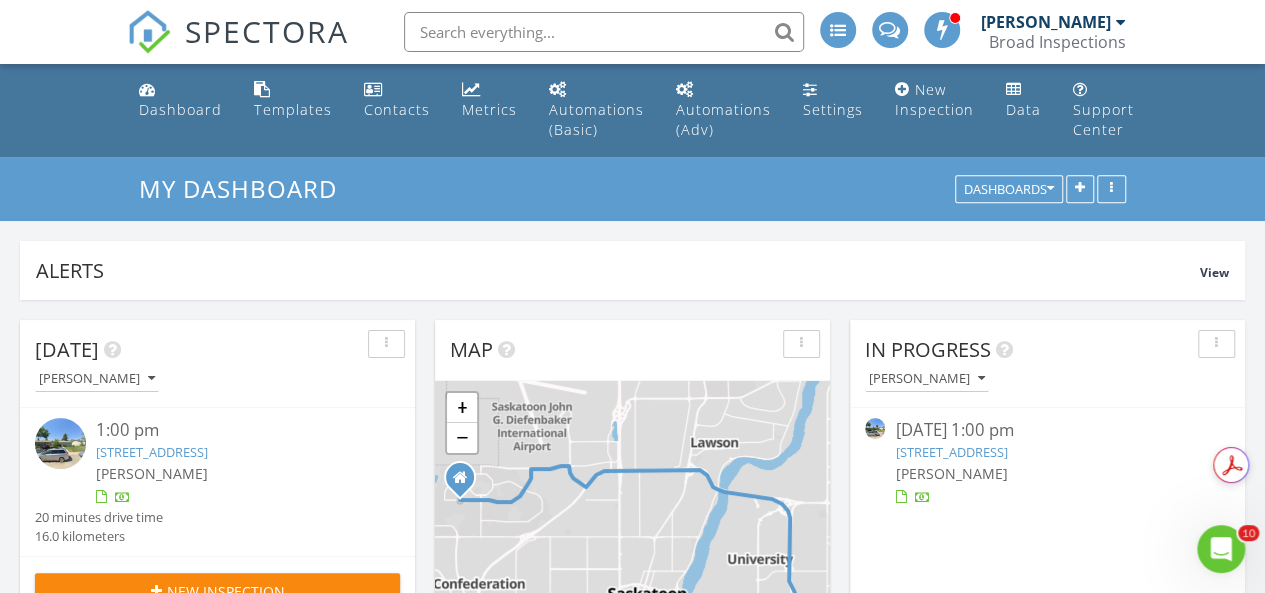 click on "2306 Easthill, Saskatoon, SK S7J 3E1" at bounding box center (951, 452) 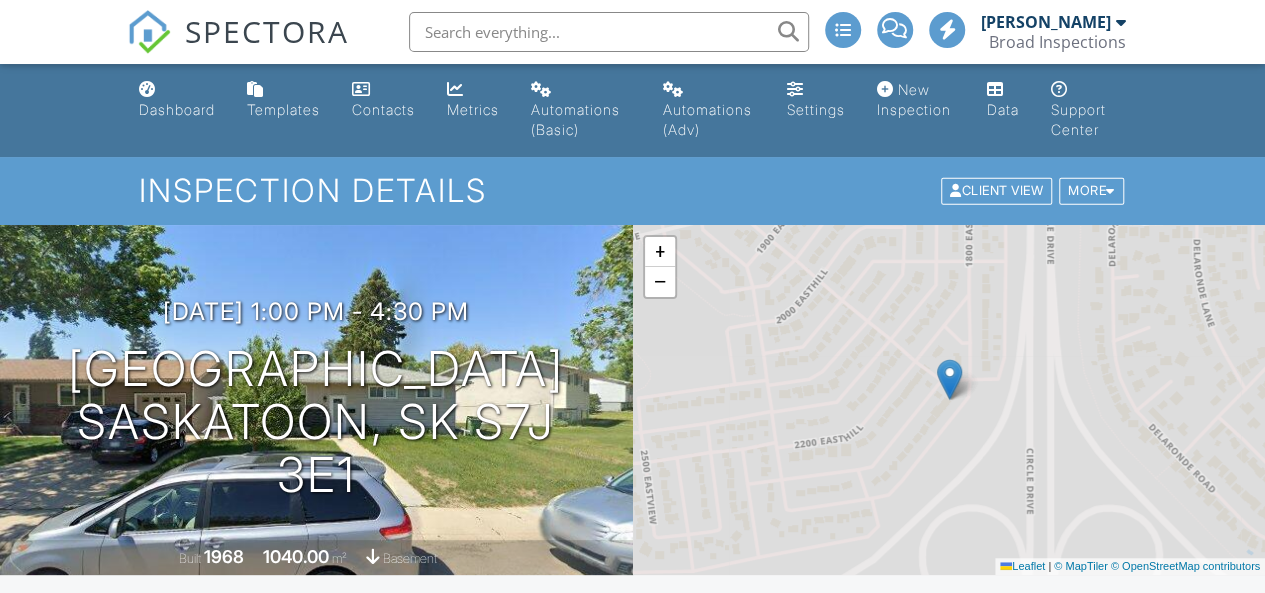 scroll, scrollTop: 400, scrollLeft: 0, axis: vertical 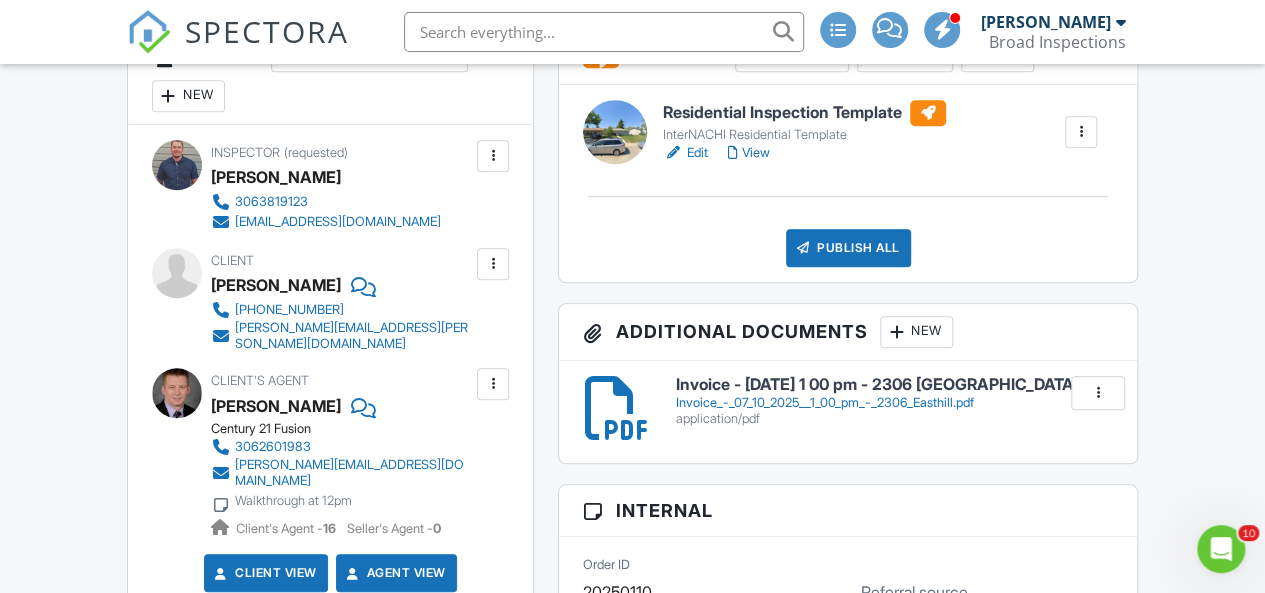 click on "Edit" at bounding box center [685, 153] 